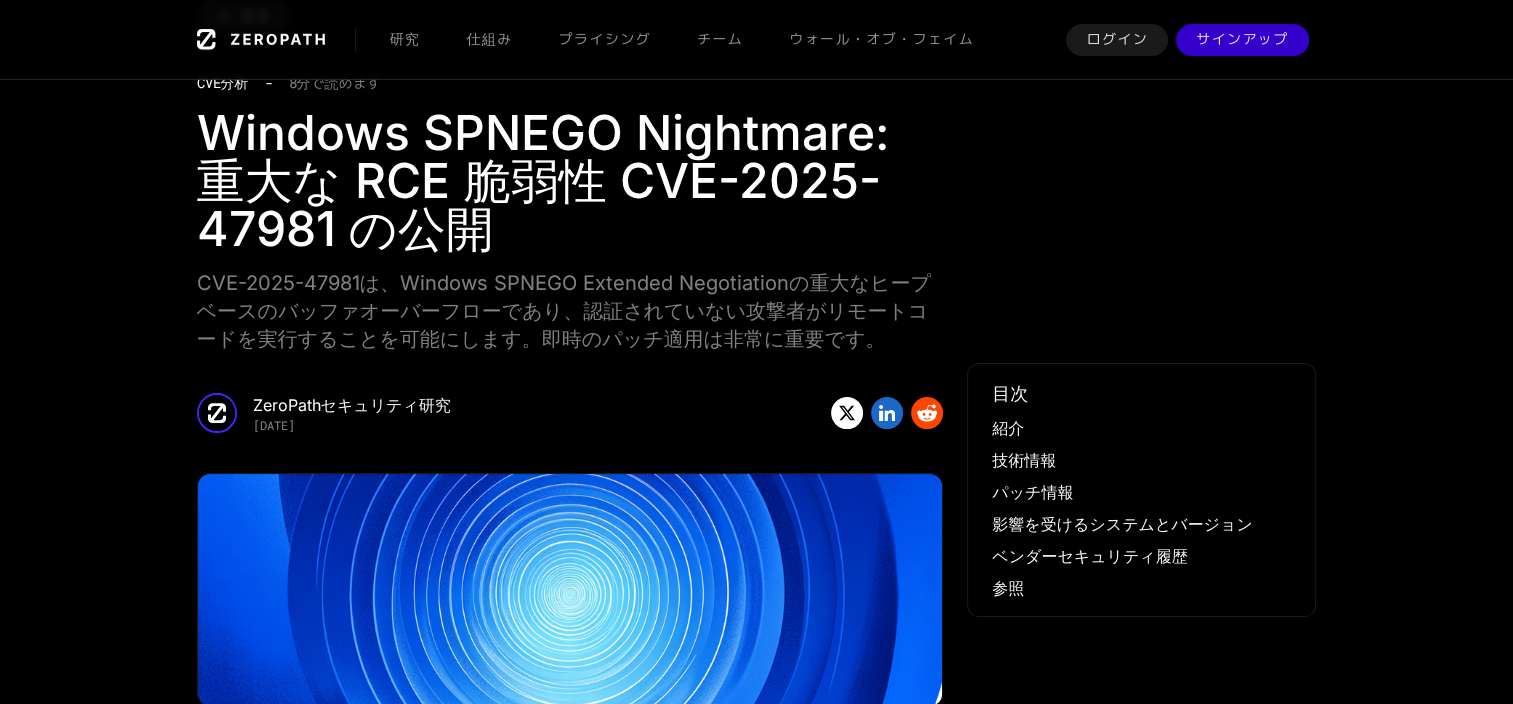 scroll, scrollTop: 200, scrollLeft: 0, axis: vertical 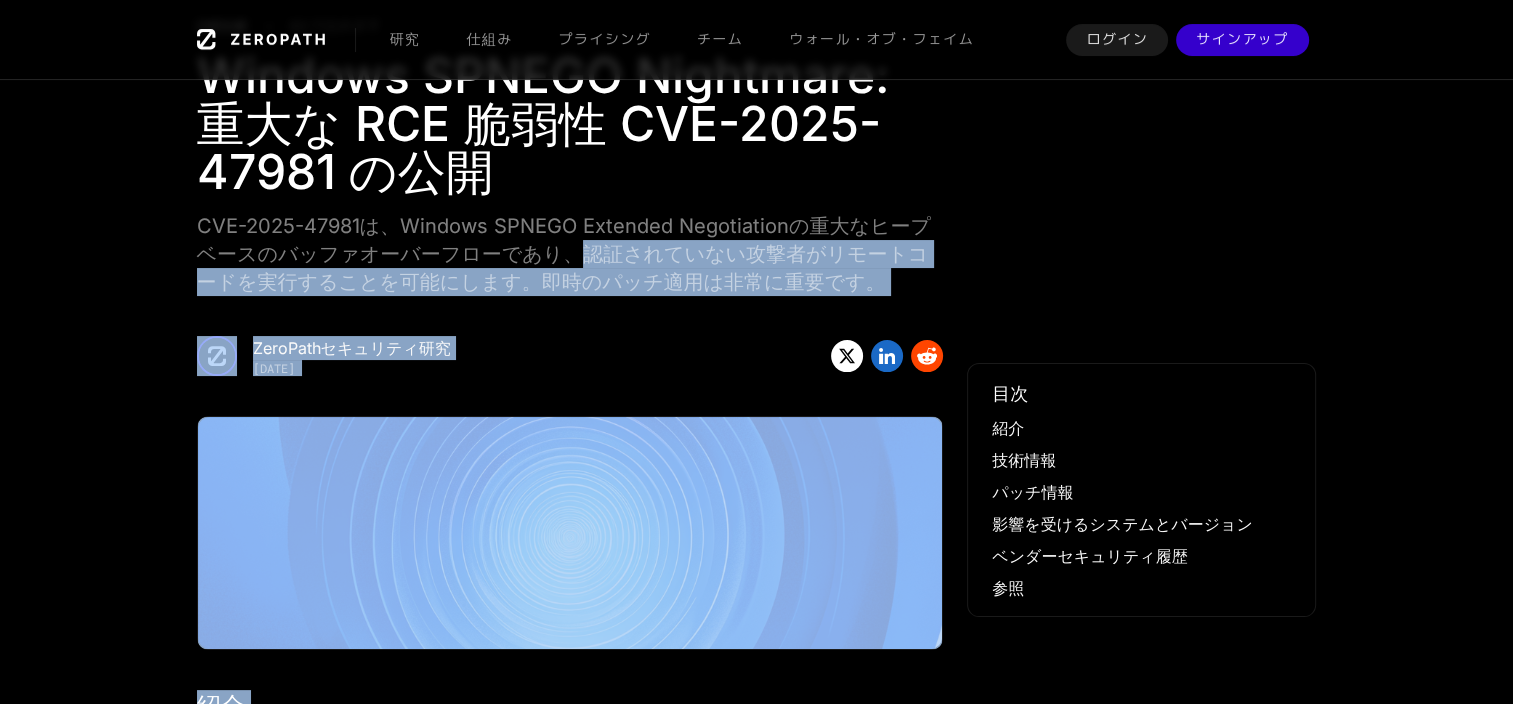 drag, startPoint x: 432, startPoint y: 260, endPoint x: 960, endPoint y: 269, distance: 528.0767 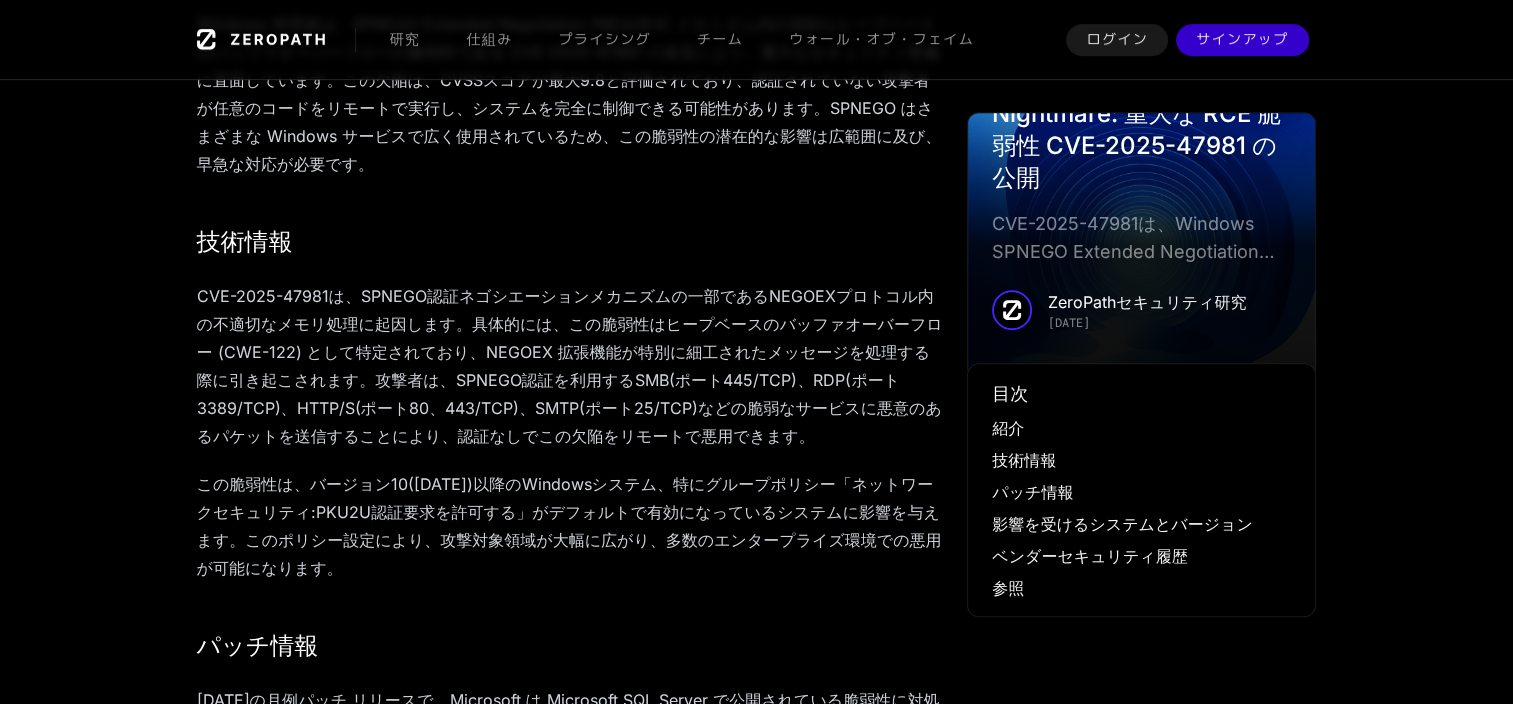 scroll, scrollTop: 900, scrollLeft: 0, axis: vertical 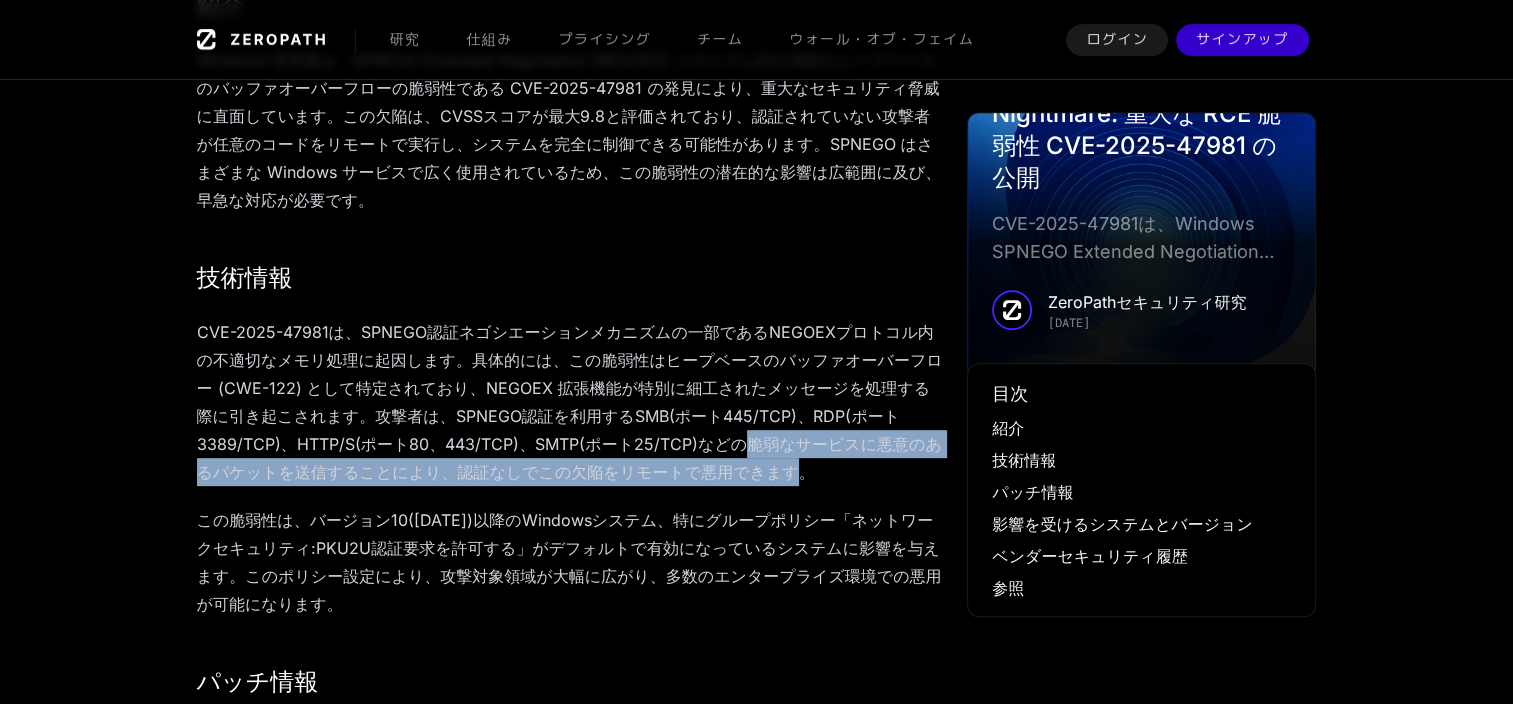 drag, startPoint x: 272, startPoint y: 417, endPoint x: 858, endPoint y: 407, distance: 586.0853 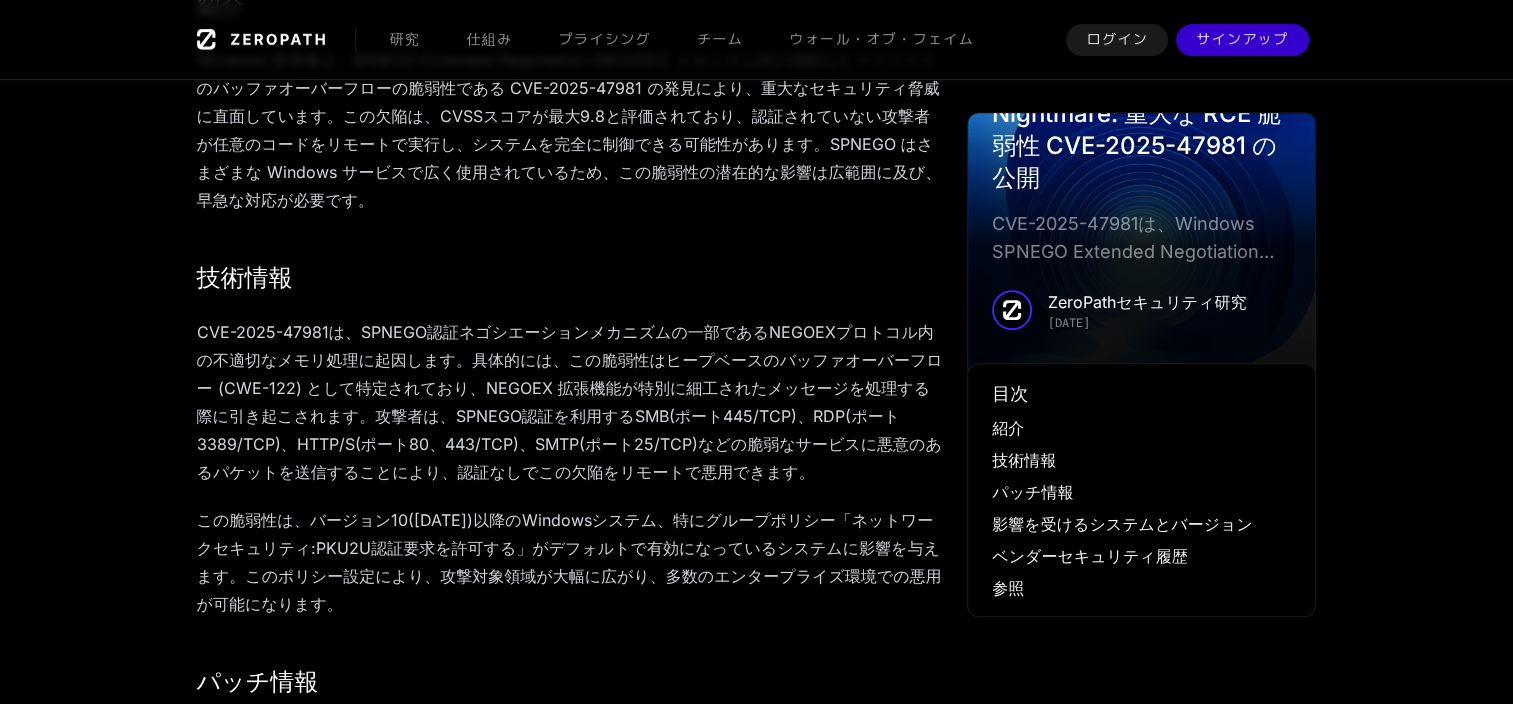 click on "CVE-2025-47981は、SPNEGO認証ネゴシエーションメカニズムの一部であるNEGOEXプロトコル内の不適切なメモリ処理に起因します。具体的には、この脆弱性はヒープベースのバッファオーバーフロー (CWE-122) として特定されており、NEGOEX 拡張機能が特別に細工されたメッセージを処理する際に引き起こされます。攻撃者は、SPNEGO認証を利用するSMB(ポート445/TCP)、RDP(ポート3389/TCP)、HTTP/S(ポート80、443/TCP)、SMTP(ポート25/TCP)などの脆弱なサービスに悪意のあるパケットを送信することにより、認証なしでこの欠陥をリモートで悪用できます。" at bounding box center (570, 402) 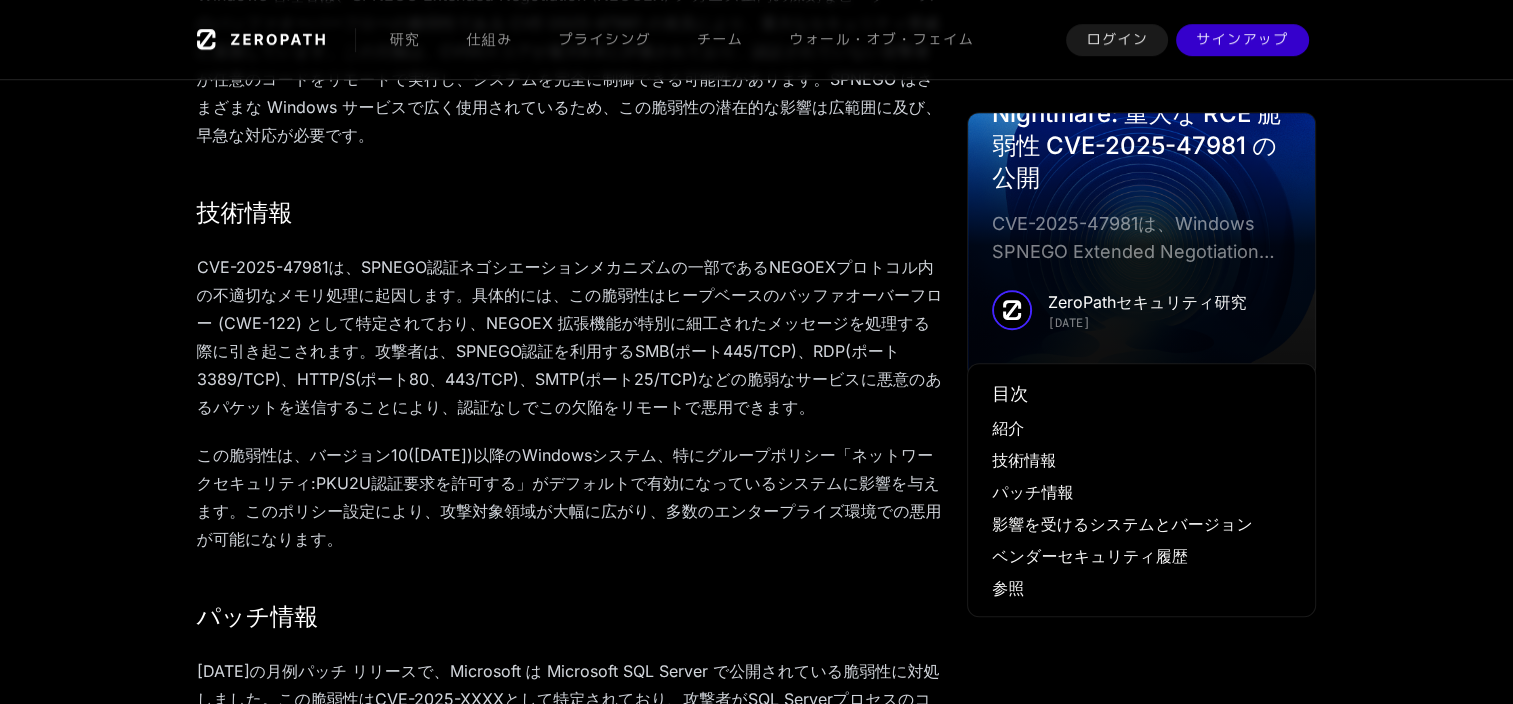 scroll, scrollTop: 1000, scrollLeft: 0, axis: vertical 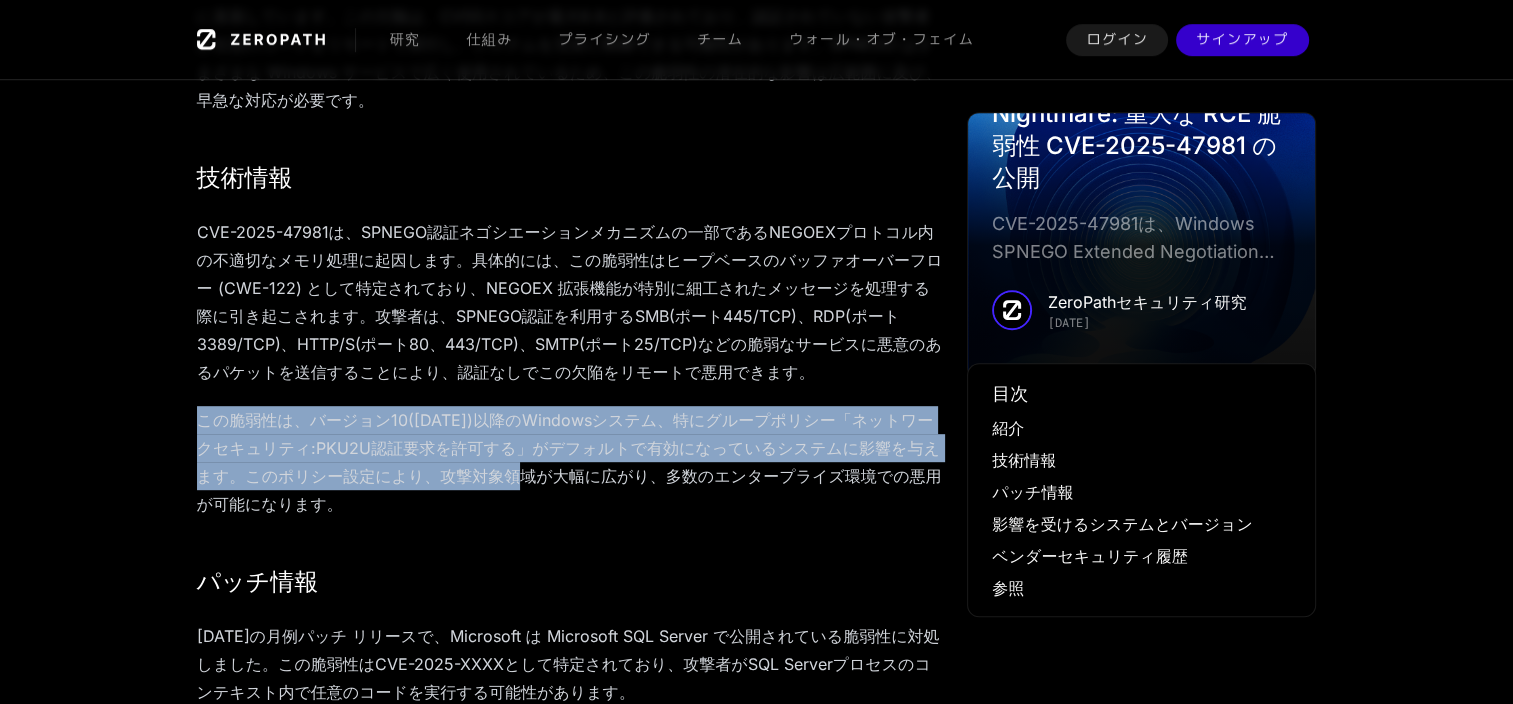 drag, startPoint x: 195, startPoint y: 359, endPoint x: 938, endPoint y: 385, distance: 743.4548 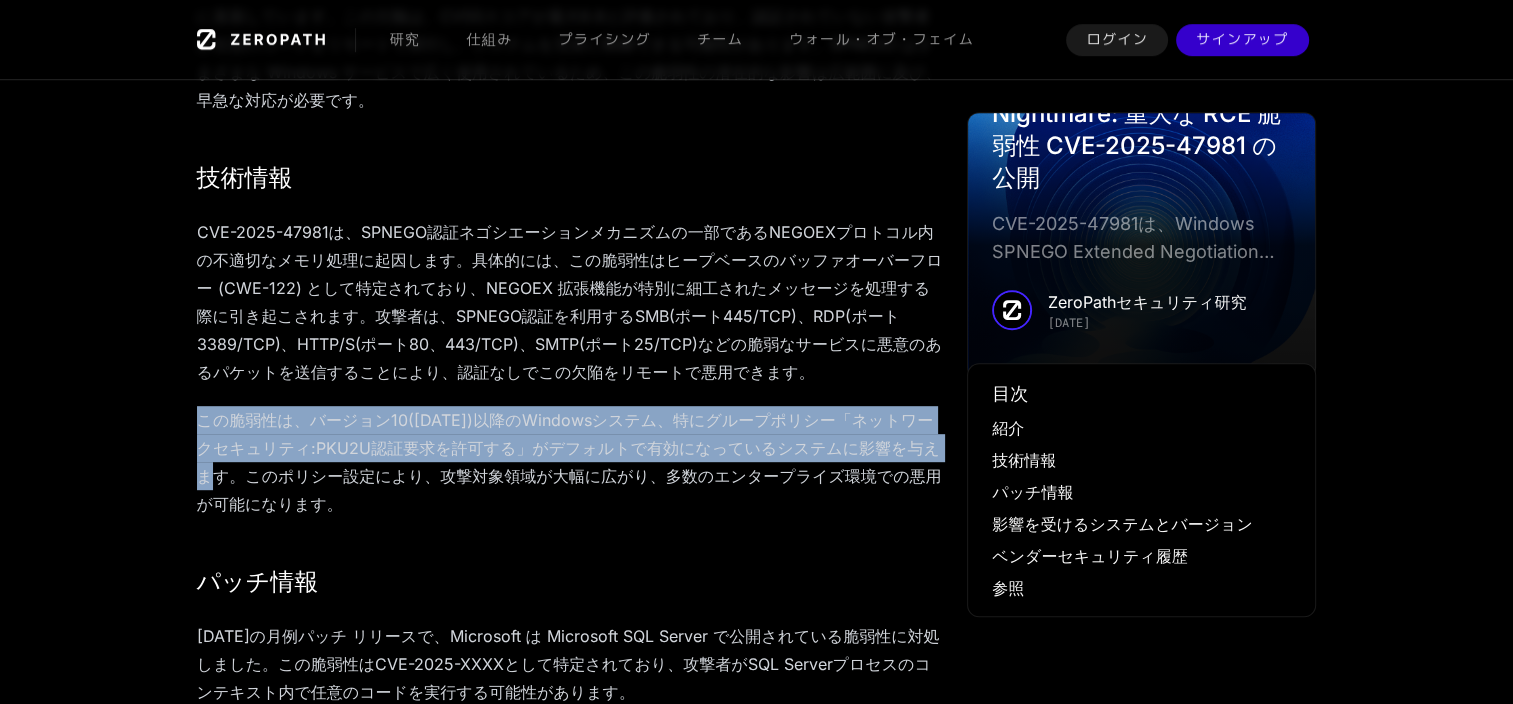 drag, startPoint x: 681, startPoint y: 394, endPoint x: 178, endPoint y: 358, distance: 504.28662 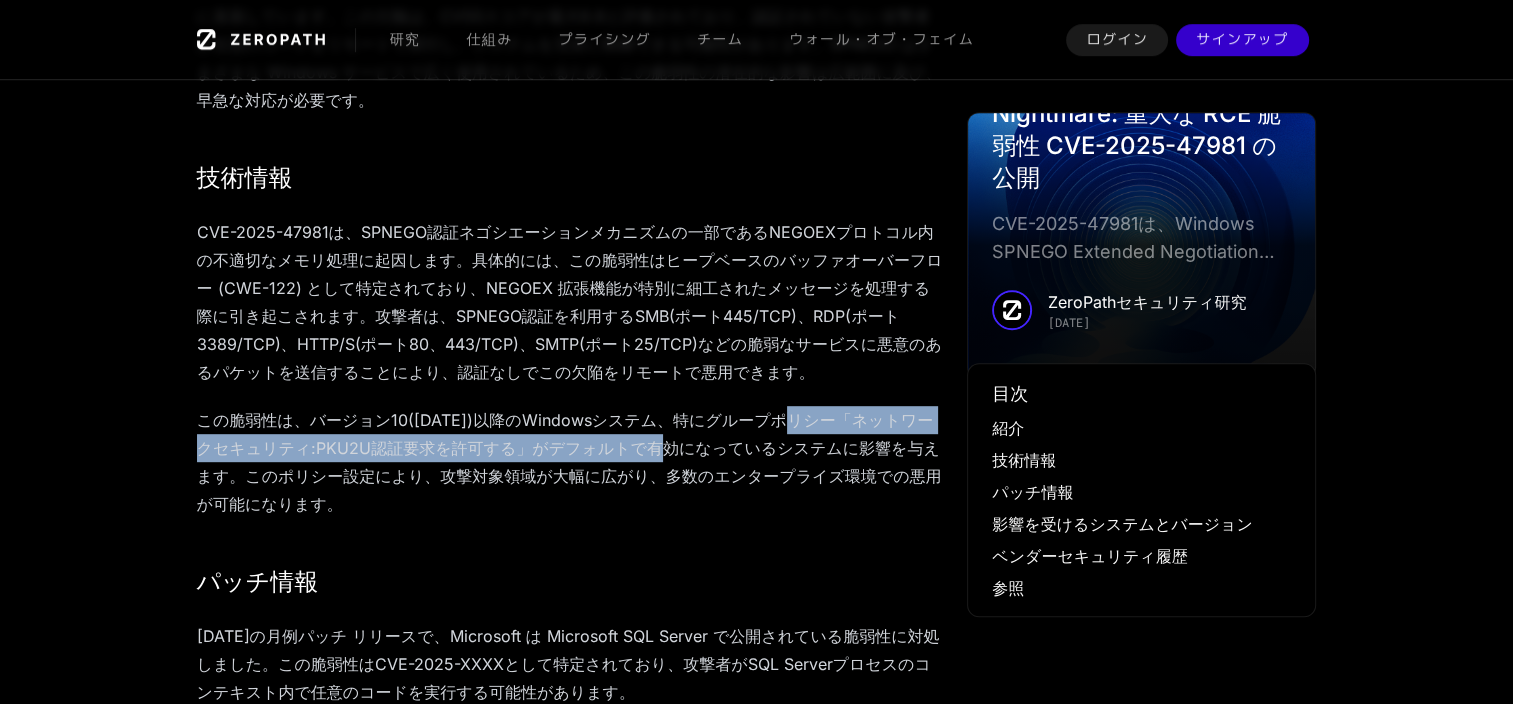 drag, startPoint x: 702, startPoint y: 362, endPoint x: 450, endPoint y: 392, distance: 253.77943 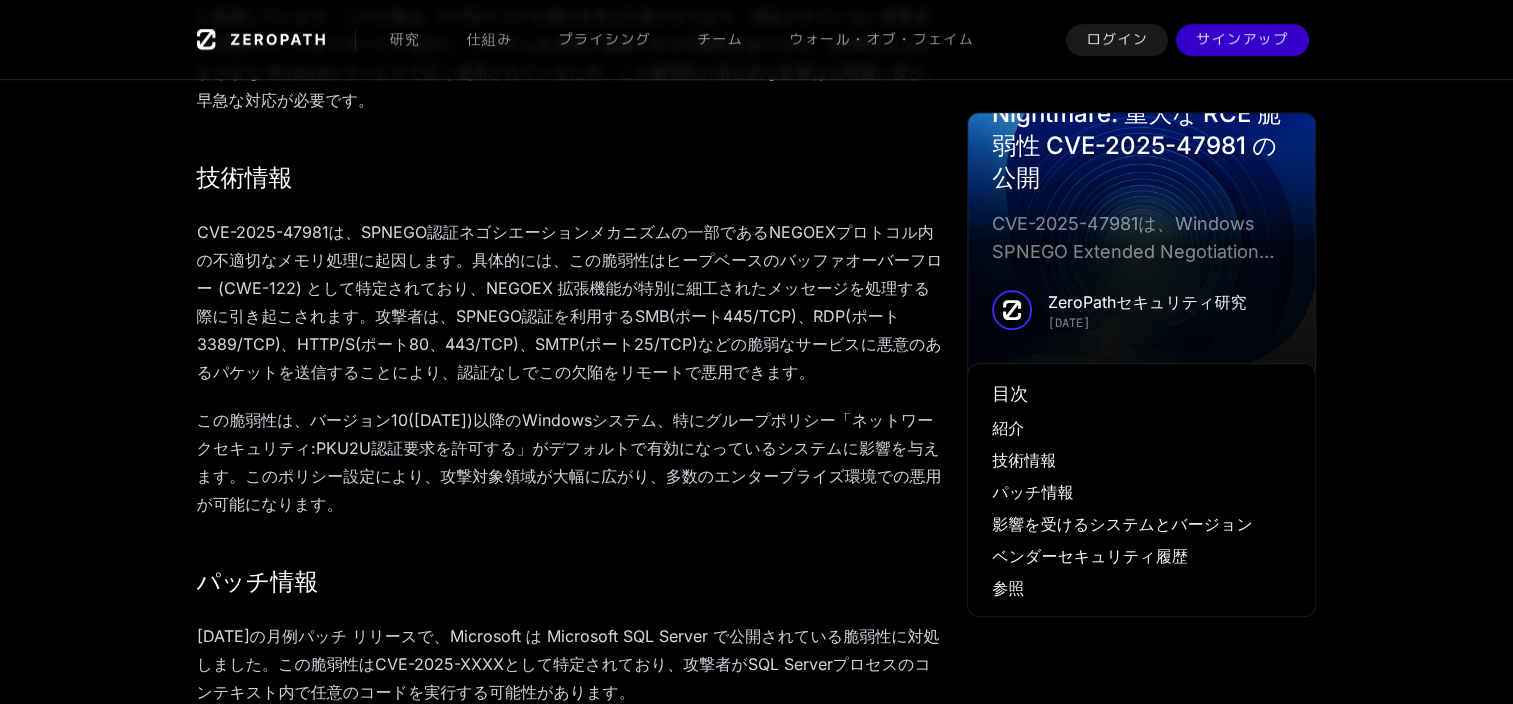 click on "この脆弱性は、バージョン10([DATE])以降のWindowsシステム、特にグループポリシー「ネットワークセキュリティ:PKU2U認証要求を許可する」がデフォルトで有効になっているシステムに影響を与えます。このポリシー設定により、攻撃対象領域が大幅に広がり、多数のエンタープライズ環境での悪用が可能になります。" at bounding box center [570, 462] 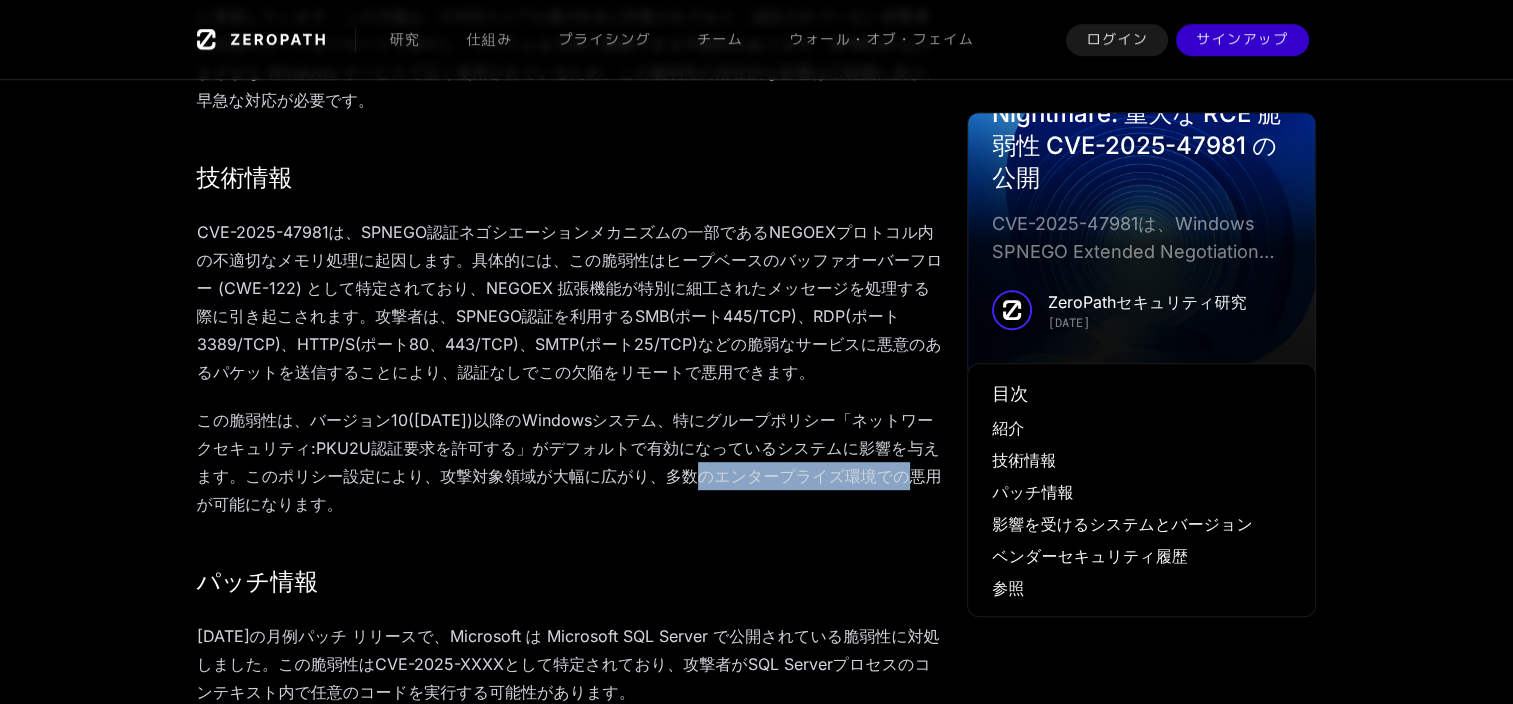 drag, startPoint x: 343, startPoint y: 417, endPoint x: 524, endPoint y: 427, distance: 181.27603 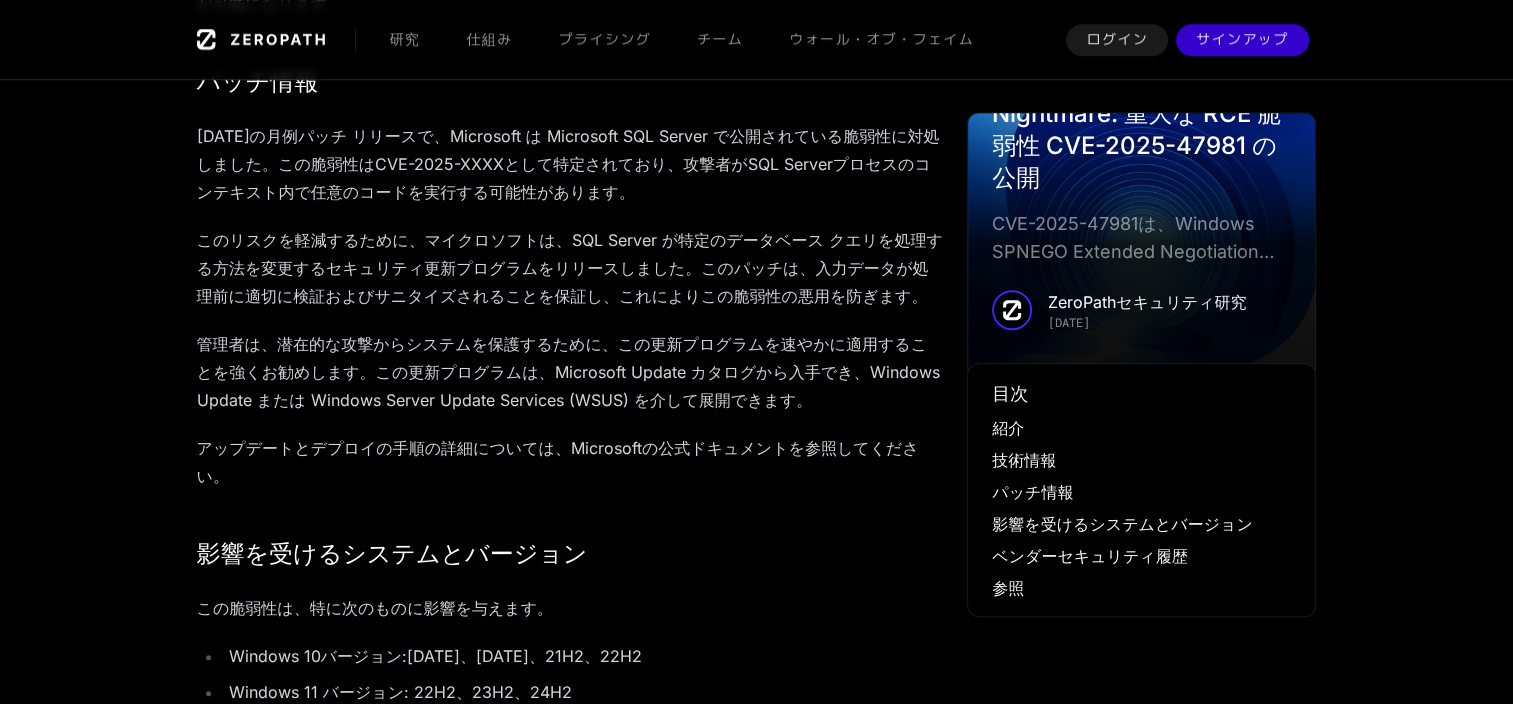scroll, scrollTop: 1600, scrollLeft: 0, axis: vertical 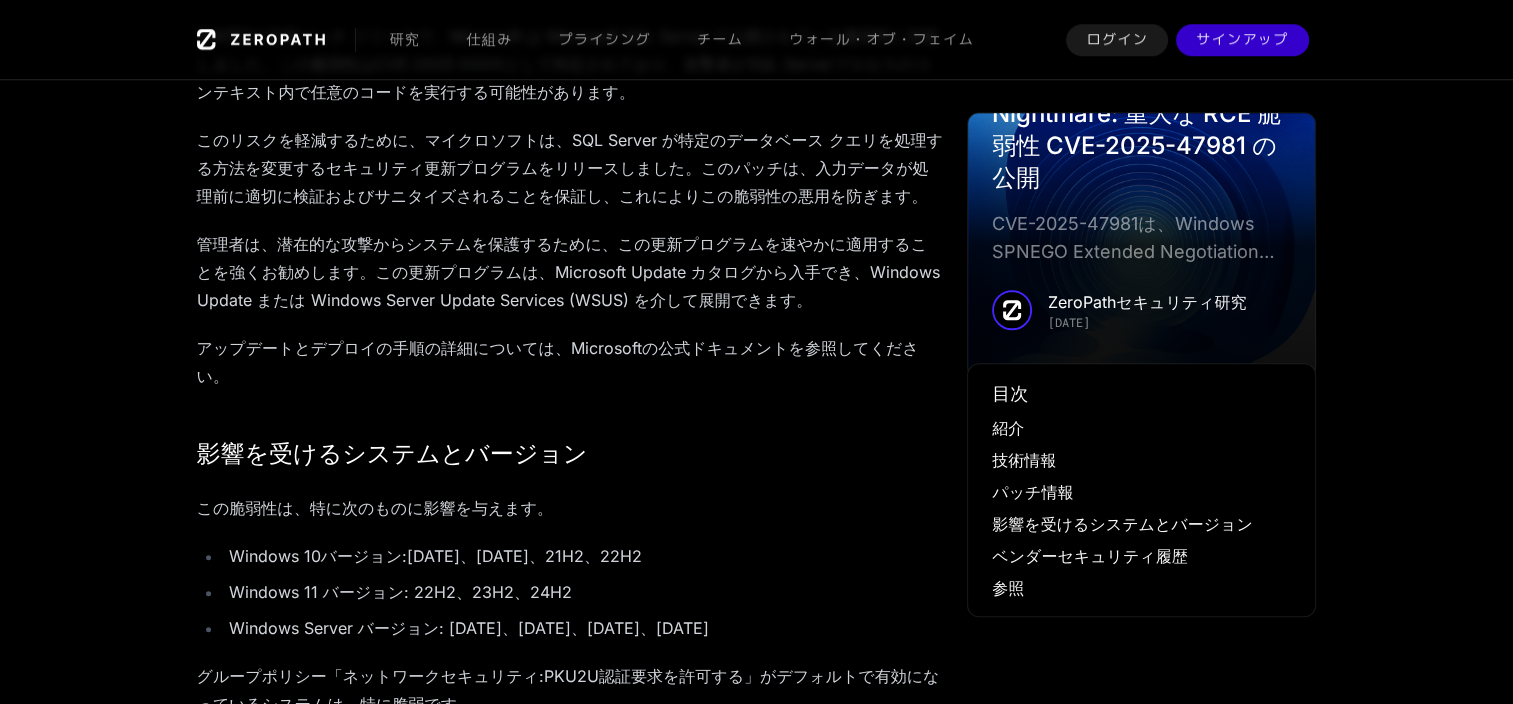 click on "Windows 11 バージョン: 22H2、23H2、24H2" at bounding box center (583, 592) 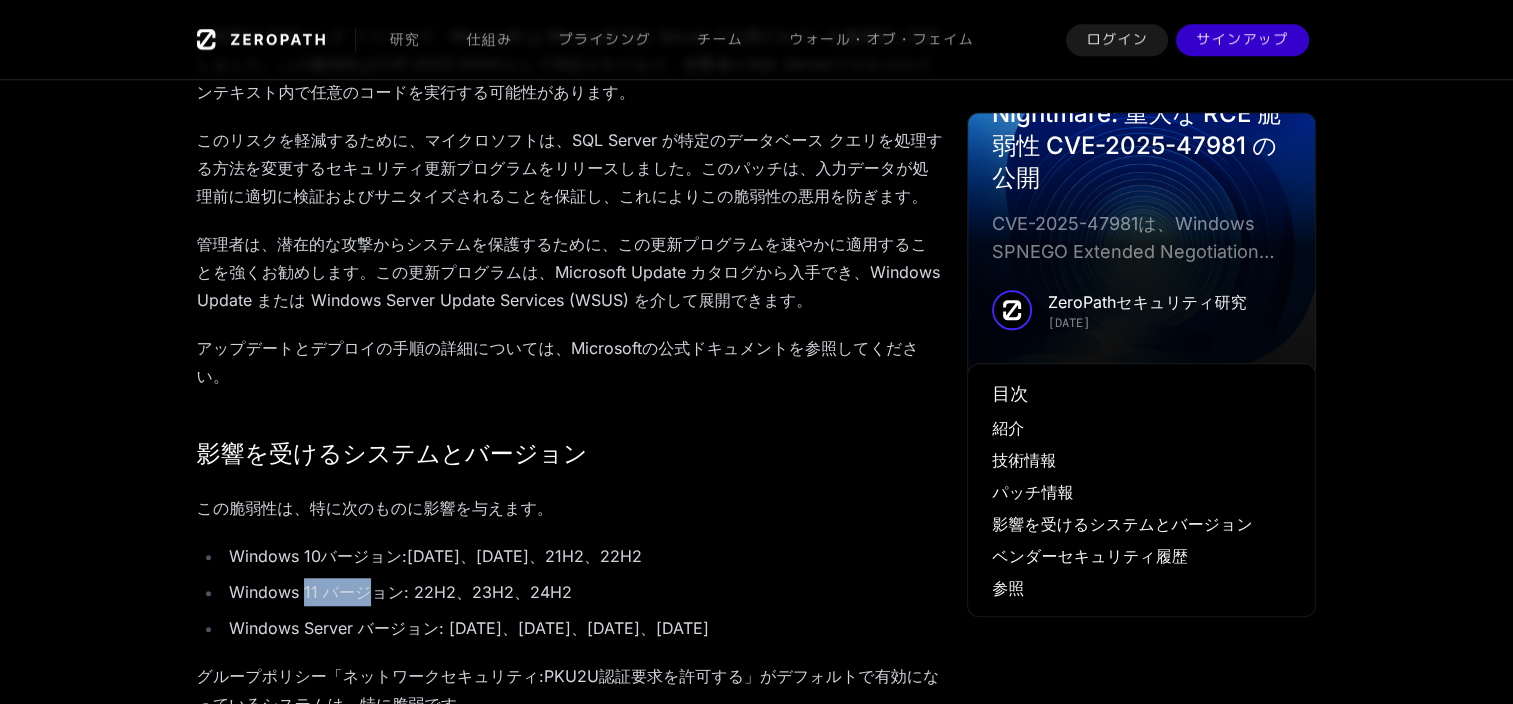 drag, startPoint x: 302, startPoint y: 483, endPoint x: 357, endPoint y: 483, distance: 55 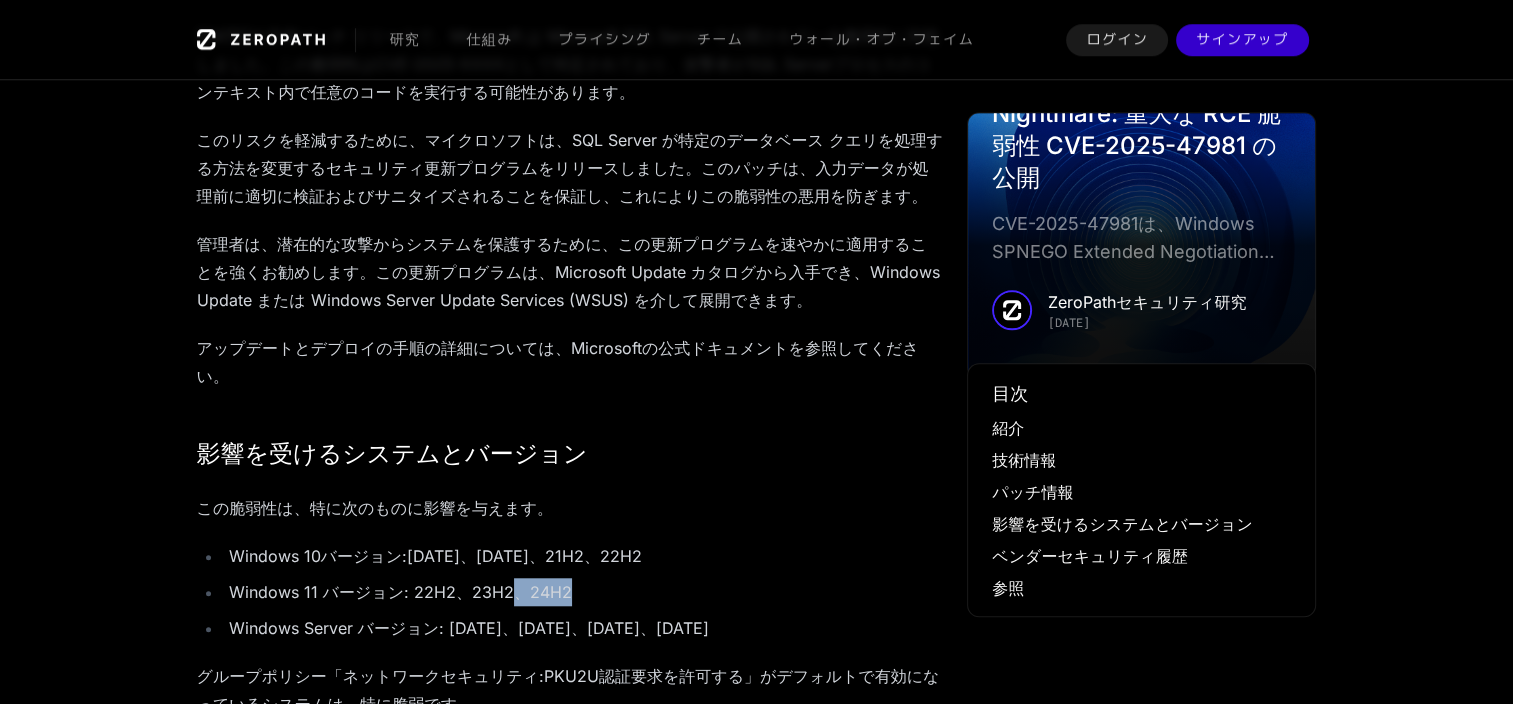 drag, startPoint x: 357, startPoint y: 483, endPoint x: 556, endPoint y: 485, distance: 199.01006 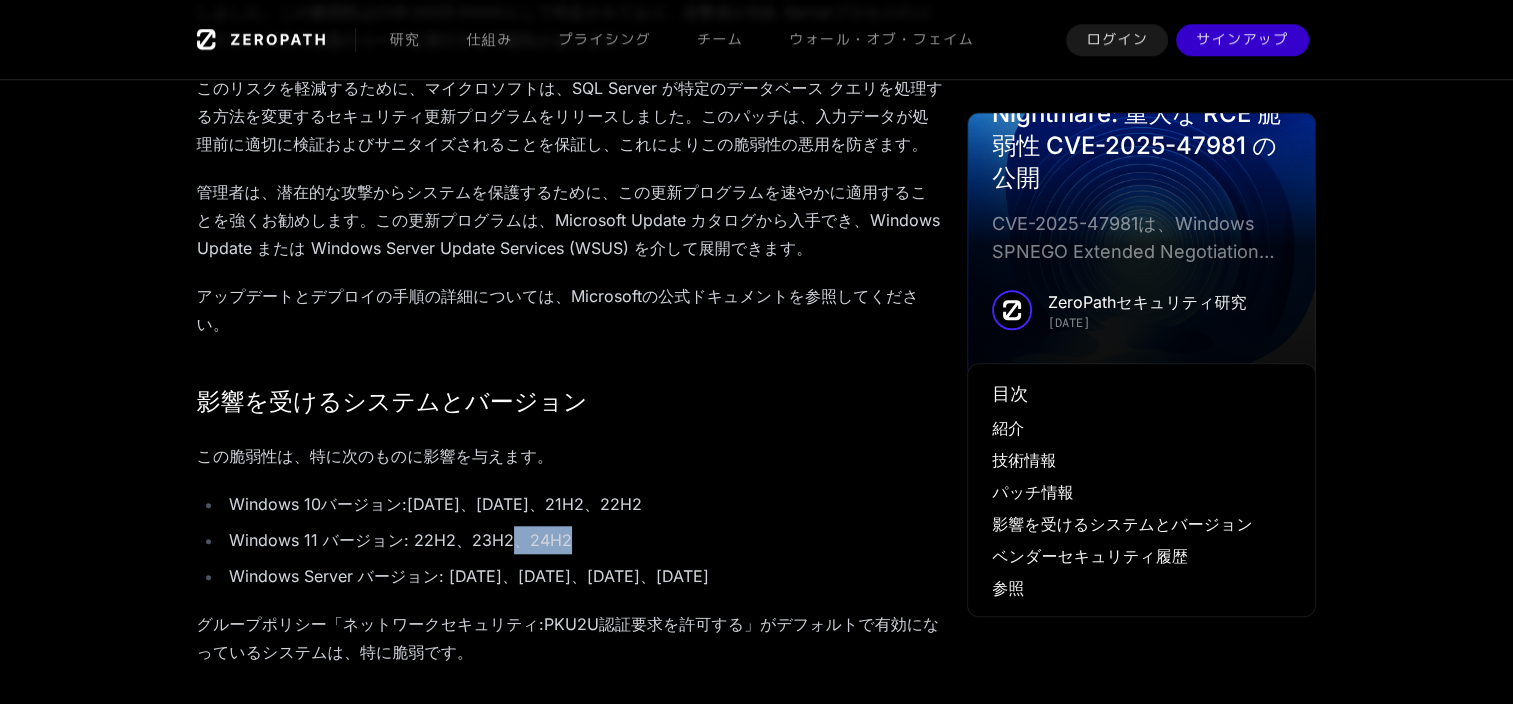 scroll, scrollTop: 1700, scrollLeft: 0, axis: vertical 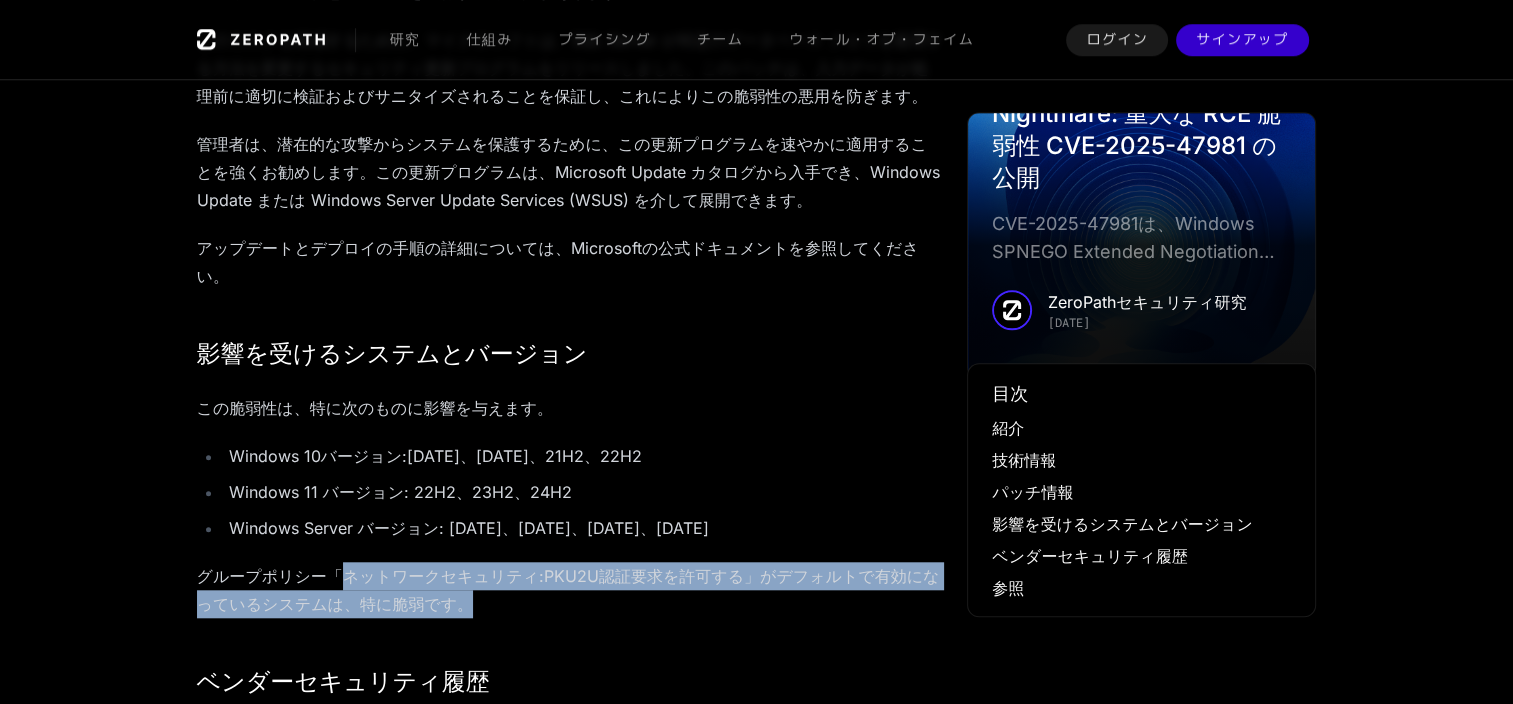drag, startPoint x: 296, startPoint y: 463, endPoint x: 928, endPoint y: 484, distance: 632.3488 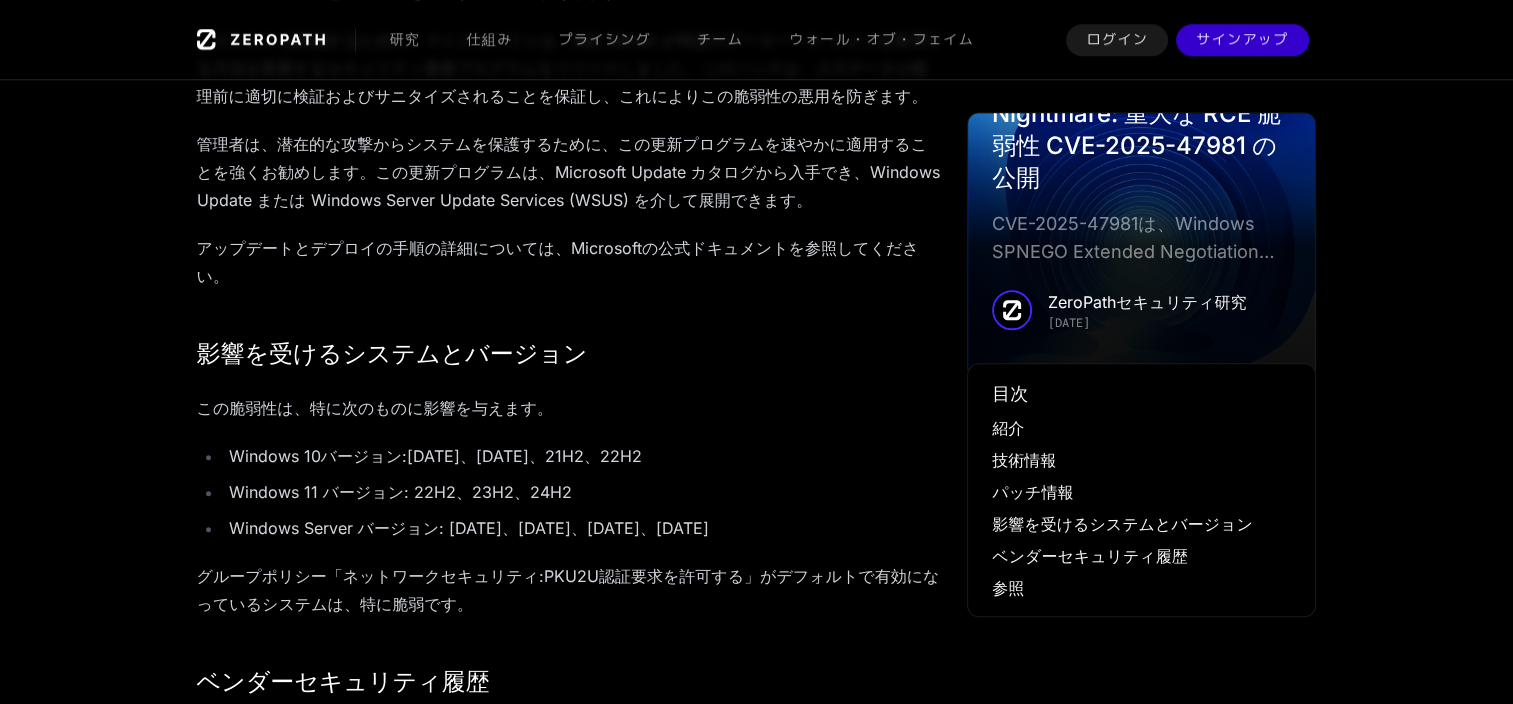 click on "紹介 Windows 管理者は、SPNEGO Extended Negotiation (NEGOEX) メカニズム内の深刻なヒープベースのバッファオーバーフローの脆弱性である CVE-2025-47981 の発見により、重大なセキュリティ脅威に直面しています。この欠陥は、CVSSスコアが最大9.8と評価されており、認証されていない攻撃者が任意のコードをリモートで実行し、システムを完全に制御できる可能性があります。SPNEGO はさまざまな Windows サービスで広く使用されているため、この脆弱性の潜在的な影響は広範囲に及び、早急な対応が必要です。
技術情報
パッチ情報
アップデートとデプロイの手順の詳細については、Microsoftの公式ドキュメントを参照してください。
影響を受けるシステムとバージョン この脆弱性は、特に次のものに影響を与えます。
Windows 10バージョン:[DATE]、[DATE]、21H2、22H2" at bounding box center [570, 222] 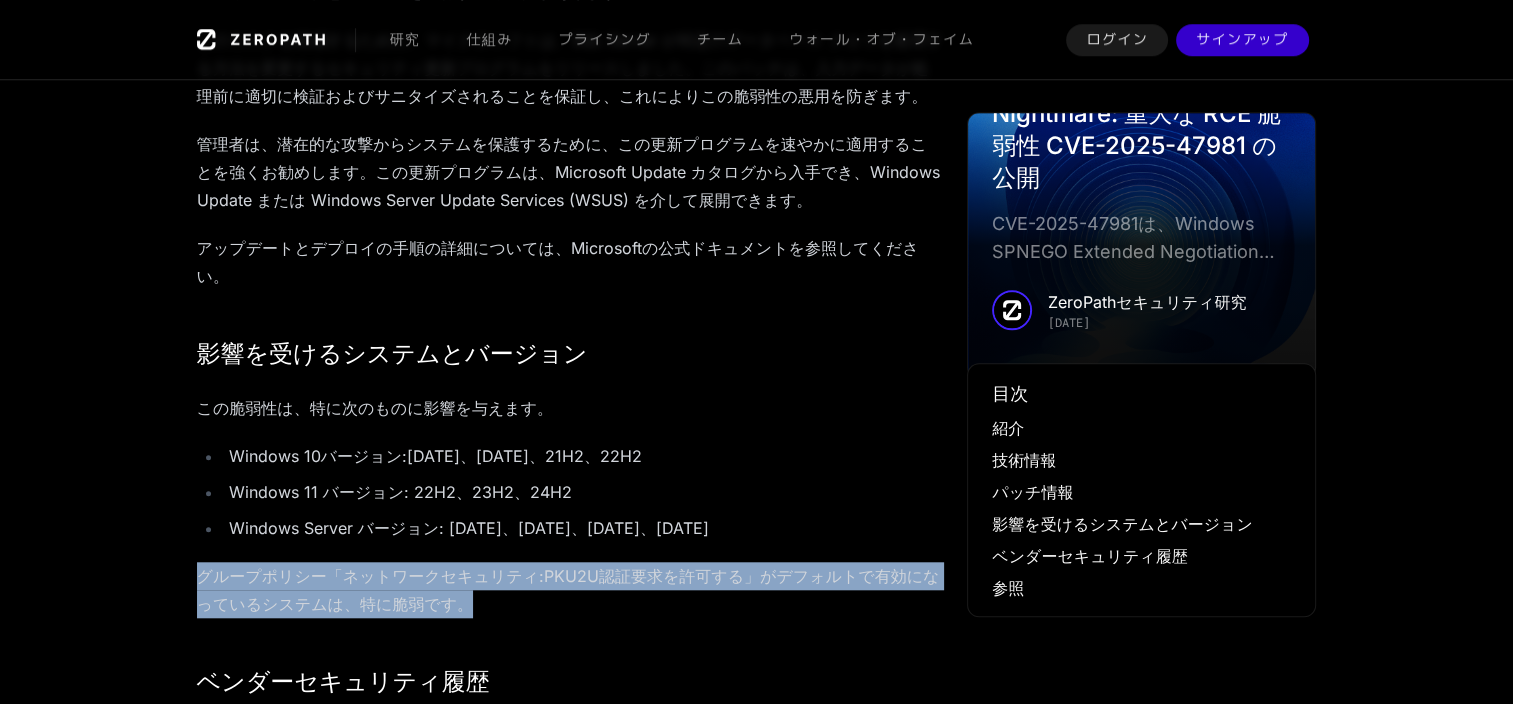 drag, startPoint x: 194, startPoint y: 462, endPoint x: 285, endPoint y: 498, distance: 97.862144 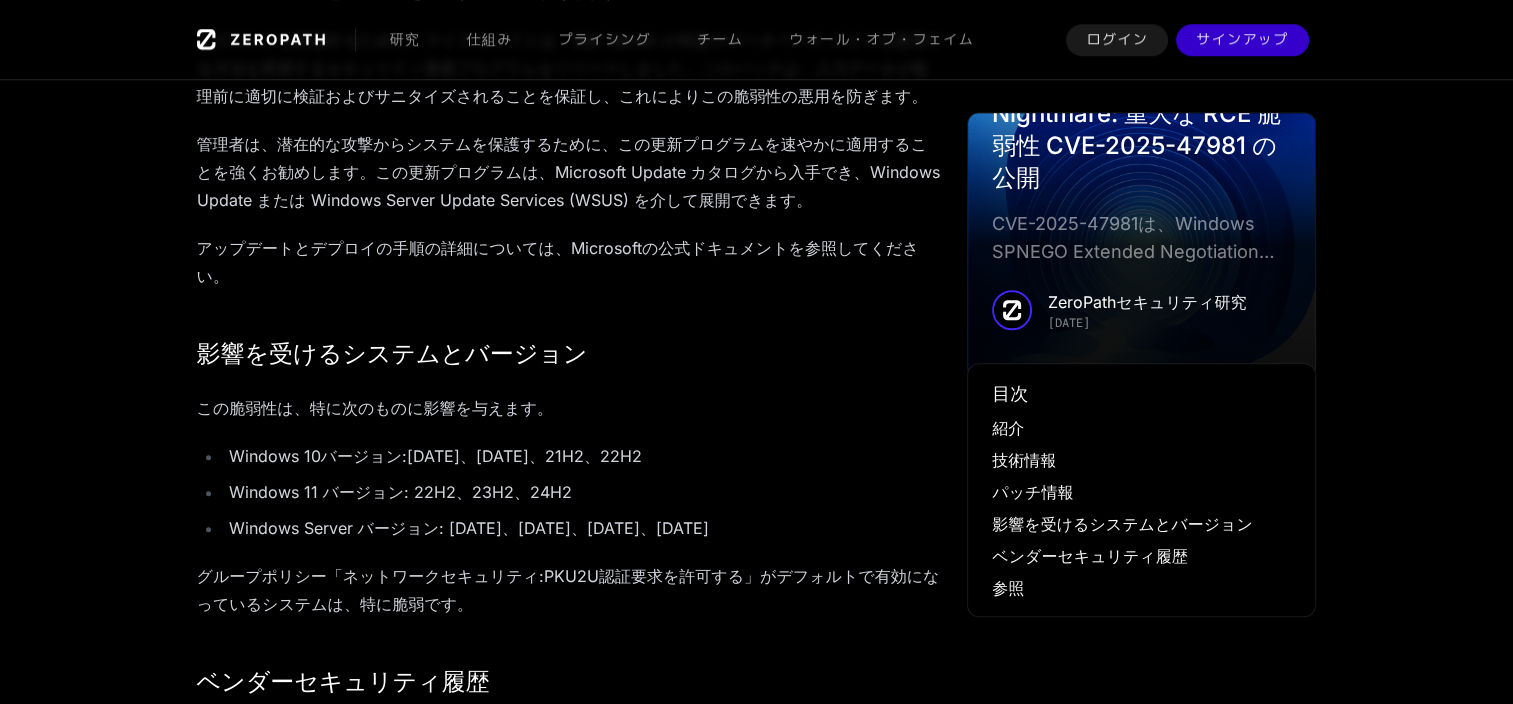 click on "ベンダーセキュリティ履歴" at bounding box center [570, 682] 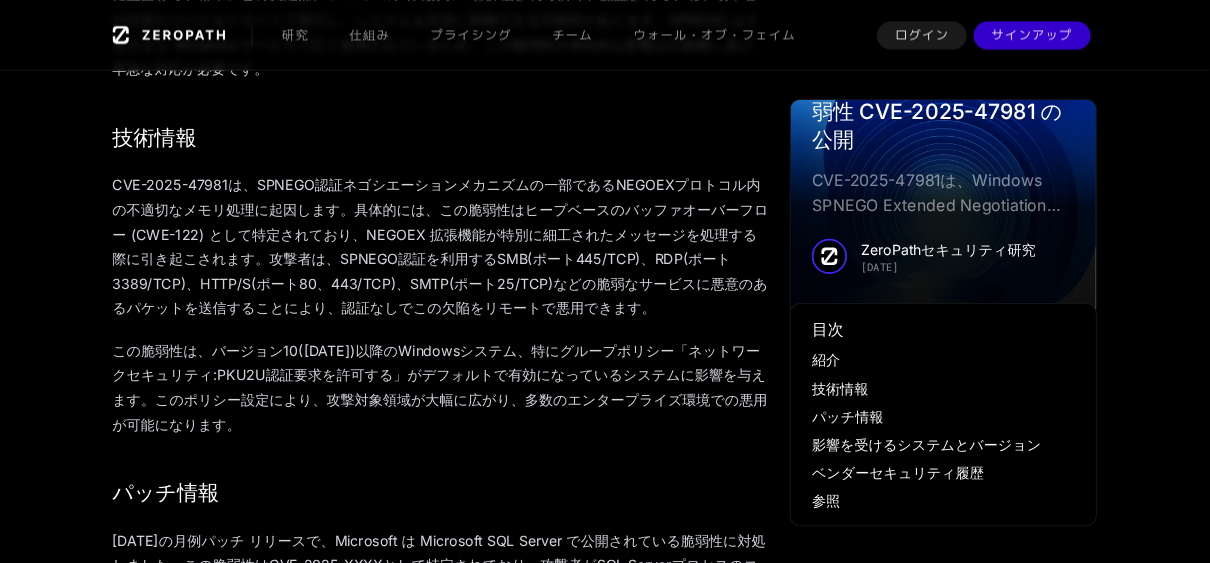 scroll, scrollTop: 1000, scrollLeft: 0, axis: vertical 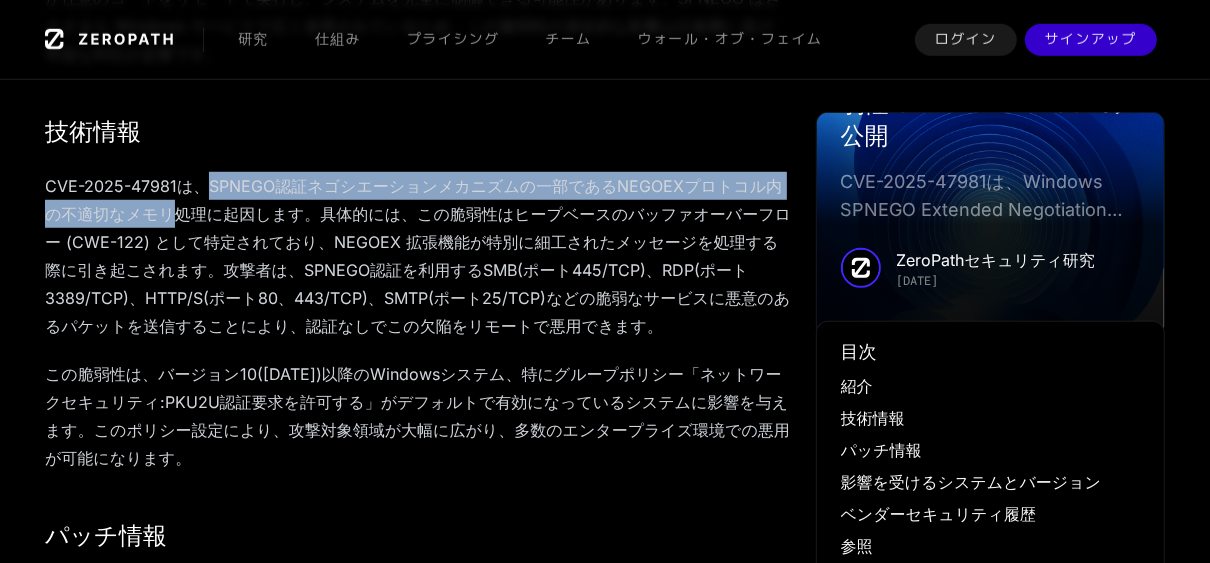 drag, startPoint x: 205, startPoint y: 157, endPoint x: 780, endPoint y: 158, distance: 575.00085 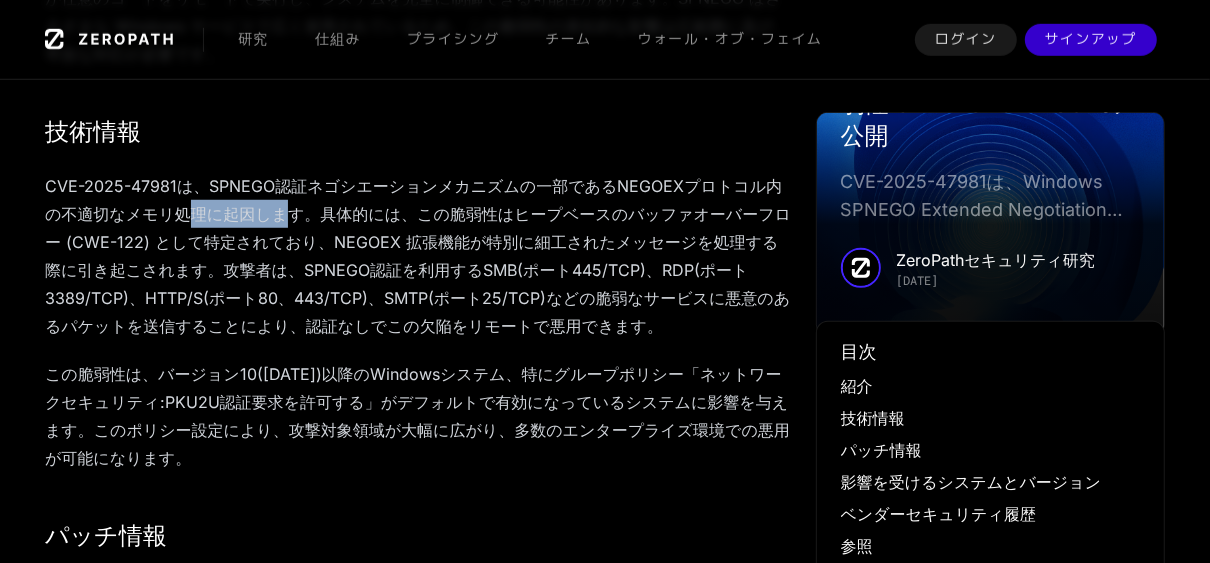 drag, startPoint x: 57, startPoint y: 185, endPoint x: 148, endPoint y: 188, distance: 91.04944 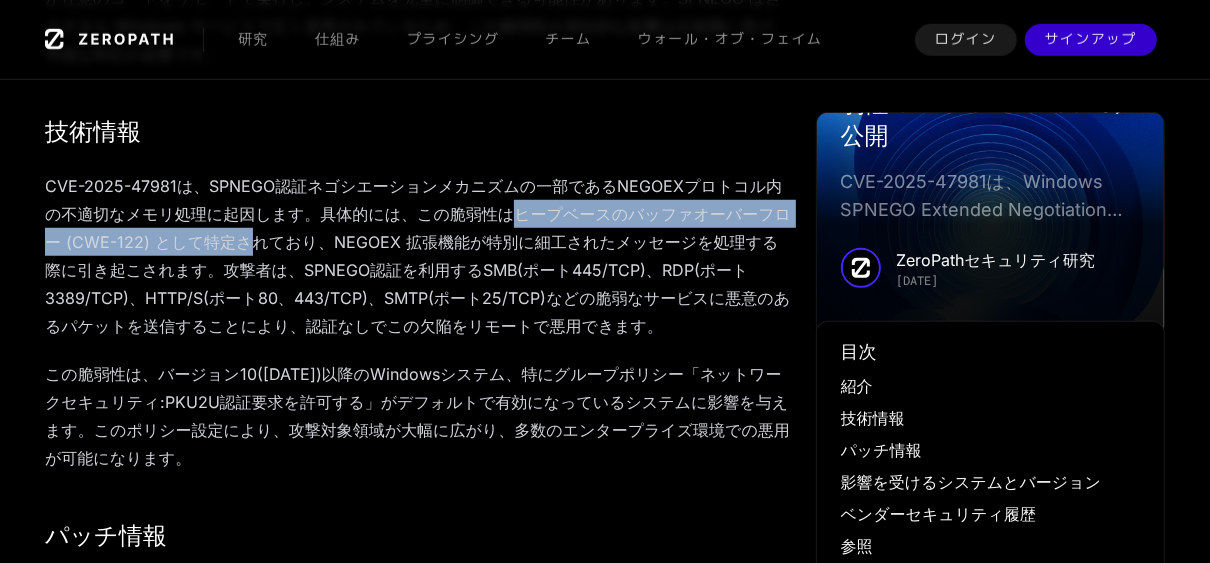 drag, startPoint x: 148, startPoint y: 188, endPoint x: 705, endPoint y: 193, distance: 557.02246 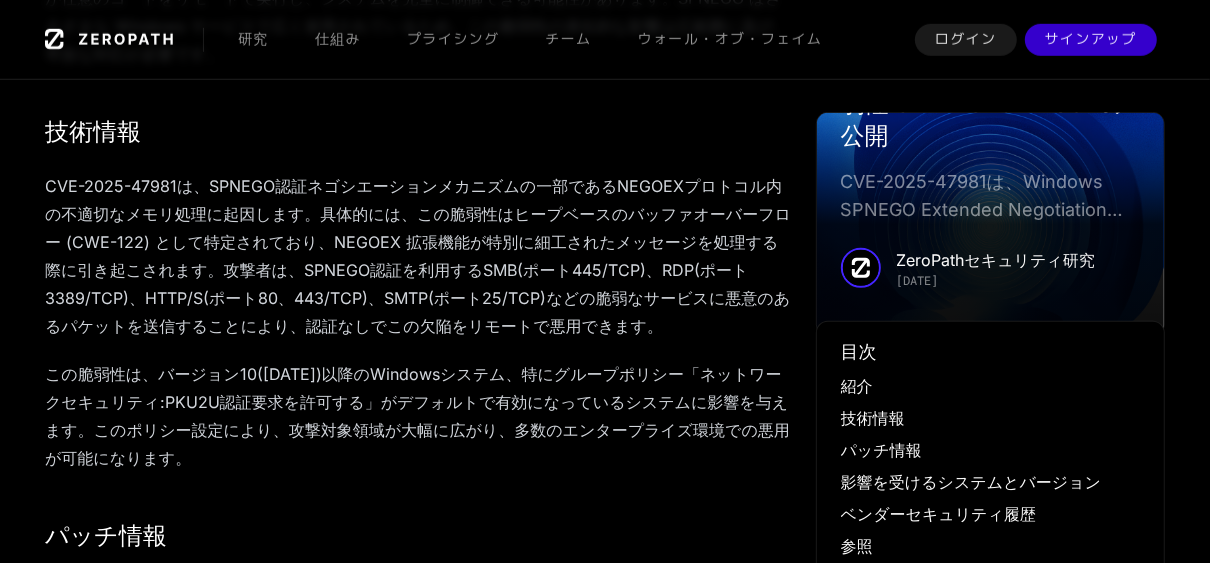 click on "CVE-2025-47981は、SPNEGO認証ネゴシエーションメカニズムの一部であるNEGOEXプロトコル内の不適切なメモリ処理に起因します。具体的には、この脆弱性はヒープベースのバッファオーバーフロー (CWE-122) として特定されており、NEGOEX 拡張機能が特別に細工されたメッセージを処理する際に引き起こされます。攻撃者は、SPNEGO認証を利用するSMB(ポート445/TCP)、RDP(ポート3389/TCP)、HTTP/S(ポート80、443/TCP)、SMTP(ポート25/TCP)などの脆弱なサービスに悪意のあるパケットを送信することにより、認証なしでこの欠陥をリモートで悪用できます。" at bounding box center [418, 256] 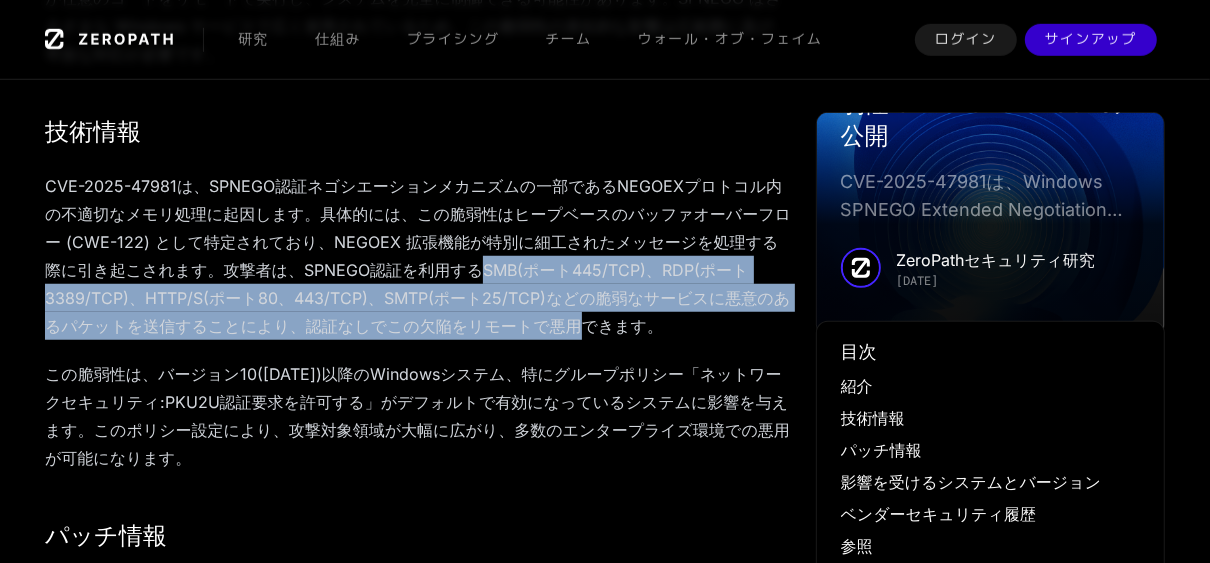 drag, startPoint x: 84, startPoint y: 243, endPoint x: 650, endPoint y: 277, distance: 567.02026 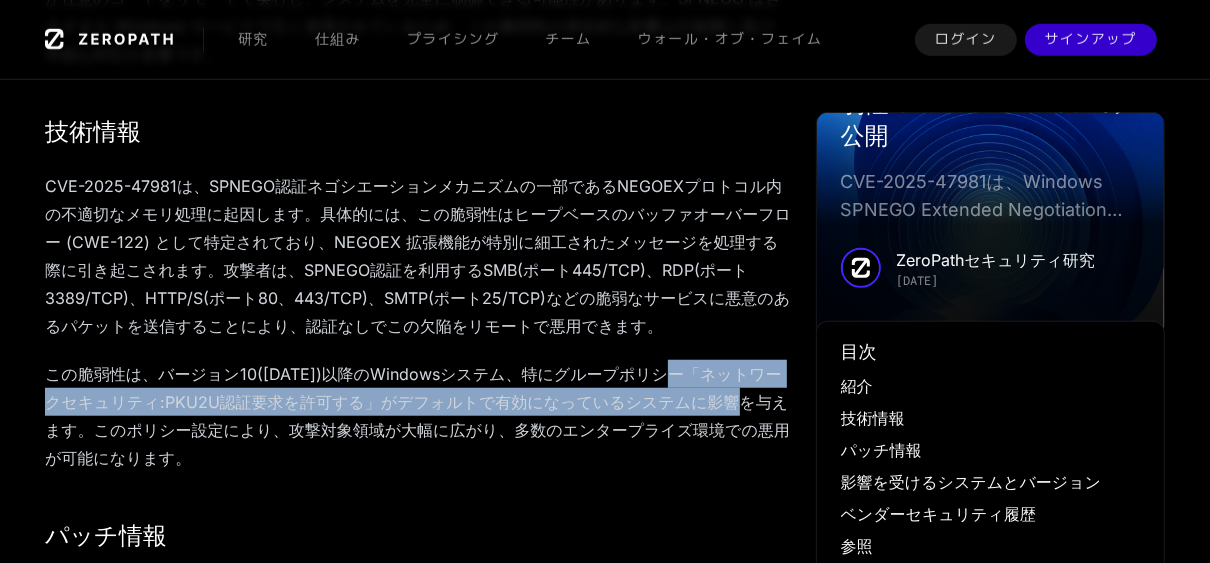 drag, startPoint x: 570, startPoint y: 316, endPoint x: 476, endPoint y: 350, distance: 99.95999 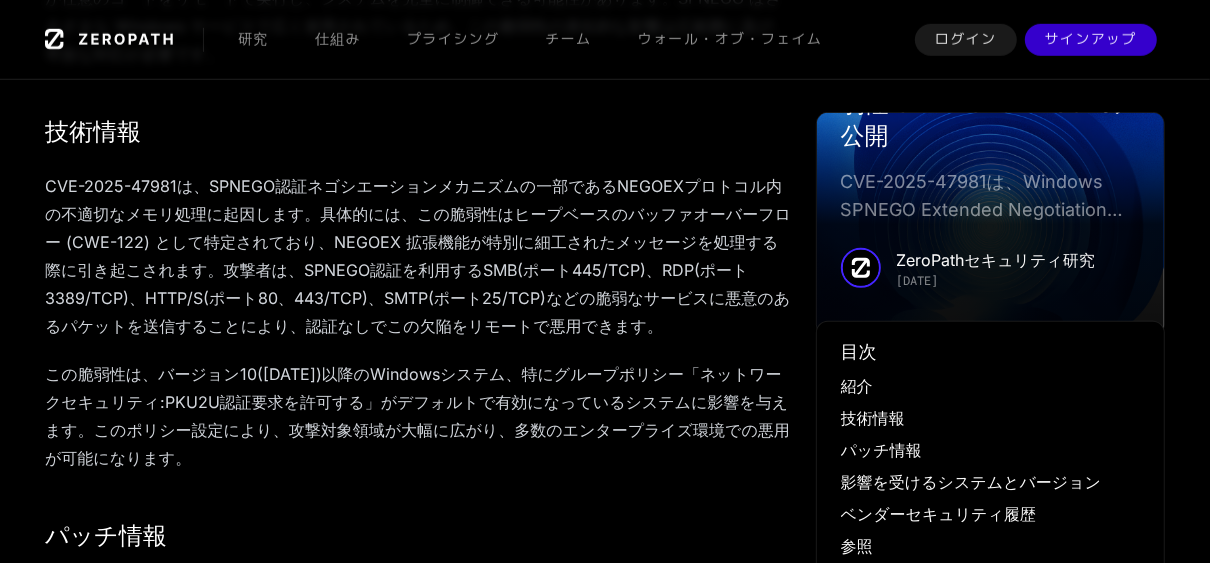 click on "この脆弱性は、バージョン10([DATE])以降のWindowsシステム、特にグループポリシー「ネットワークセキュリティ:PKU2U認証要求を許可する」がデフォルトで有効になっているシステムに影響を与えます。このポリシー設定により、攻撃対象領域が大幅に広がり、多数のエンタープライズ環境での悪用が可能になります。" at bounding box center [418, 416] 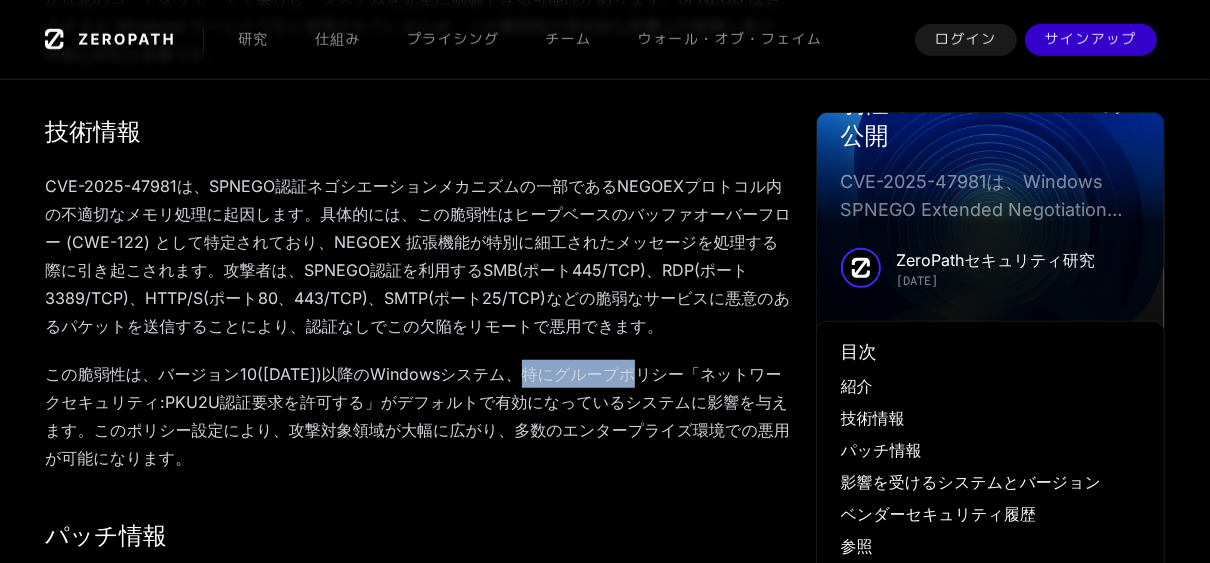 drag, startPoint x: 462, startPoint y: 320, endPoint x: 548, endPoint y: 318, distance: 86.023254 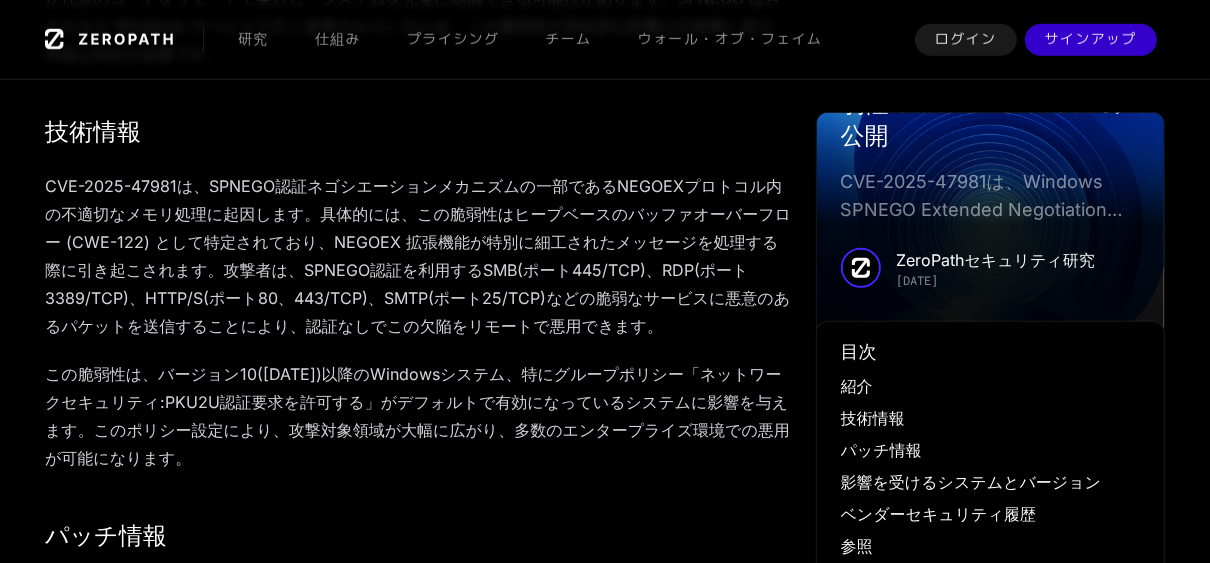 drag, startPoint x: 548, startPoint y: 318, endPoint x: 536, endPoint y: 343, distance: 27.730848 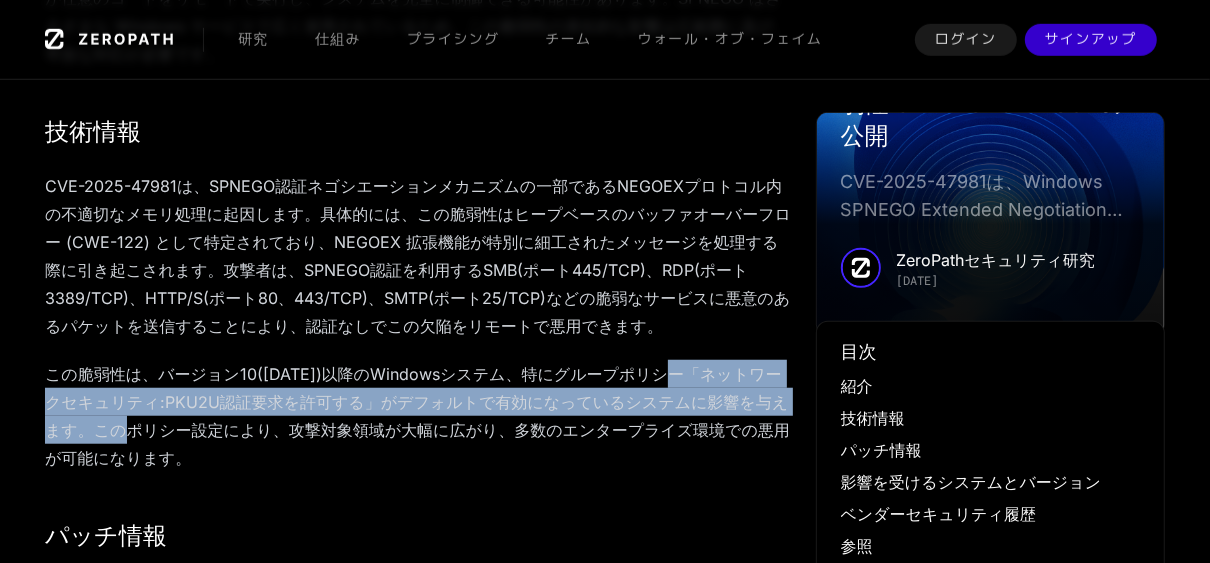 drag, startPoint x: 569, startPoint y: 312, endPoint x: 576, endPoint y: 336, distance: 25 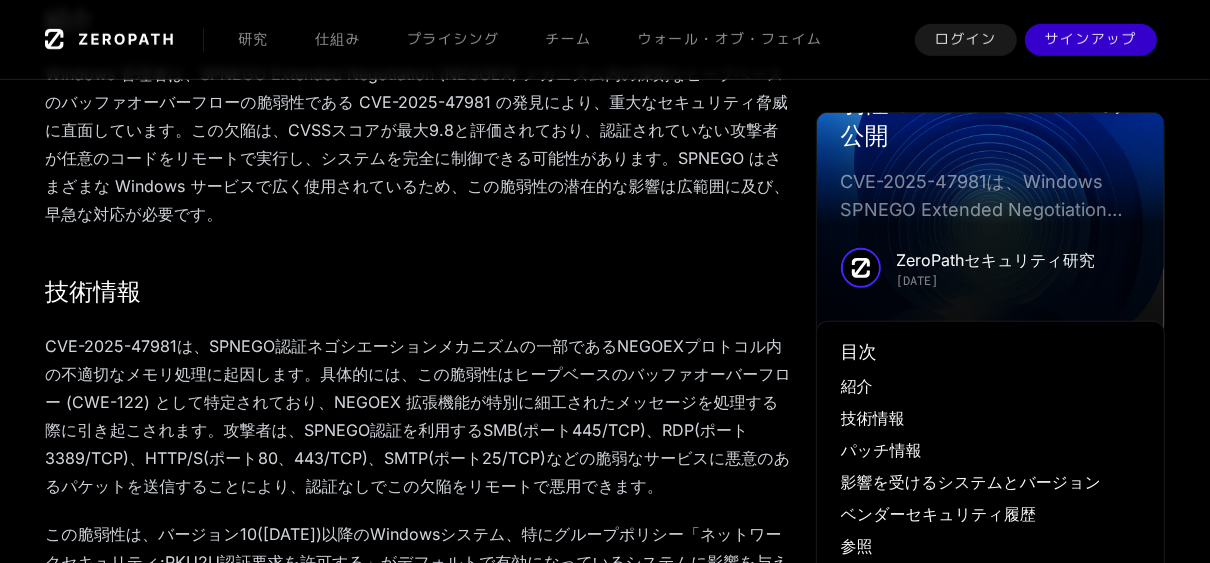 scroll, scrollTop: 920, scrollLeft: 0, axis: vertical 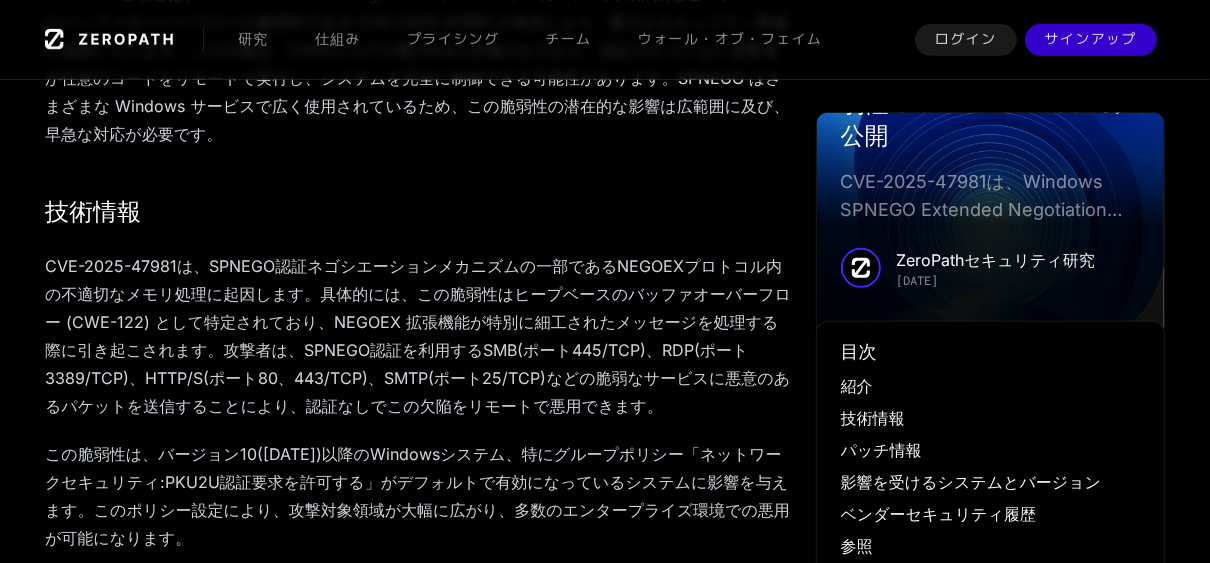 click on "この脆弱性は、バージョン10([DATE])以降のWindowsシステム、特にグループポリシー「ネットワークセキュリティ:PKU2U認証要求を許可する」がデフォルトで有効になっているシステムに影響を与えます。このポリシー設定により、攻撃対象領域が大幅に広がり、多数のエンタープライズ環境での悪用が可能になります。" at bounding box center [418, 496] 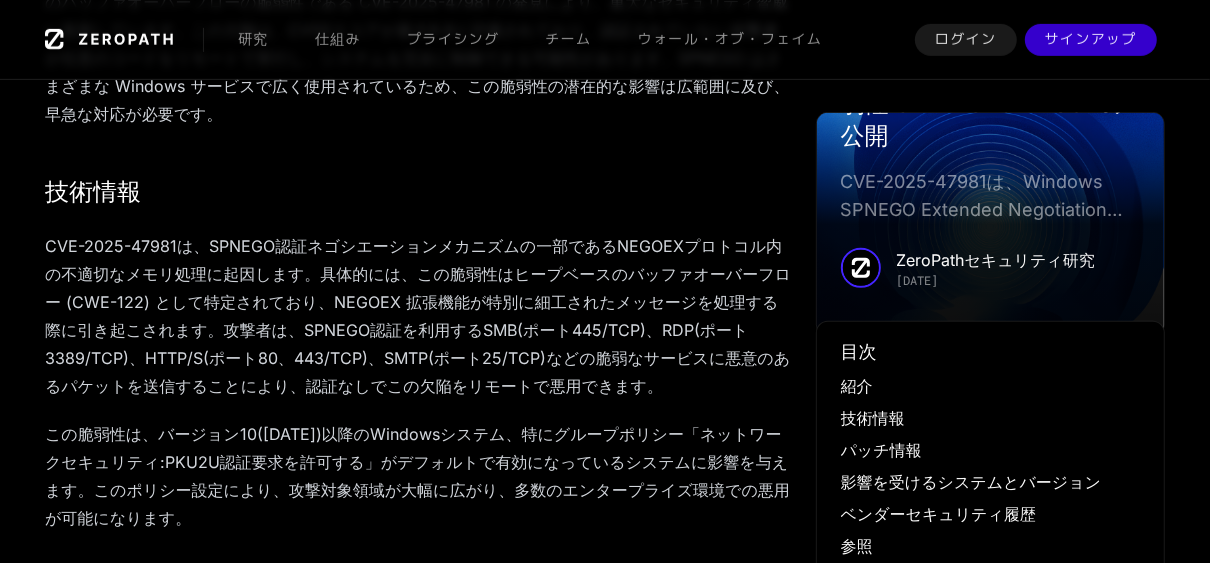 scroll, scrollTop: 1040, scrollLeft: 0, axis: vertical 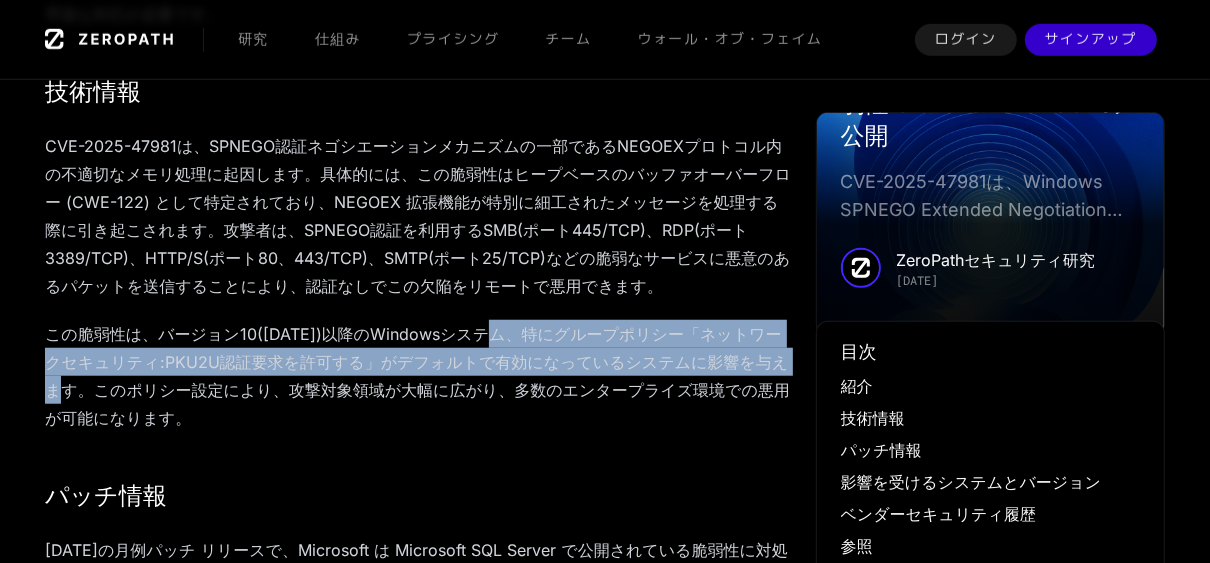 drag, startPoint x: 432, startPoint y: 279, endPoint x: 535, endPoint y: 296, distance: 104.393486 